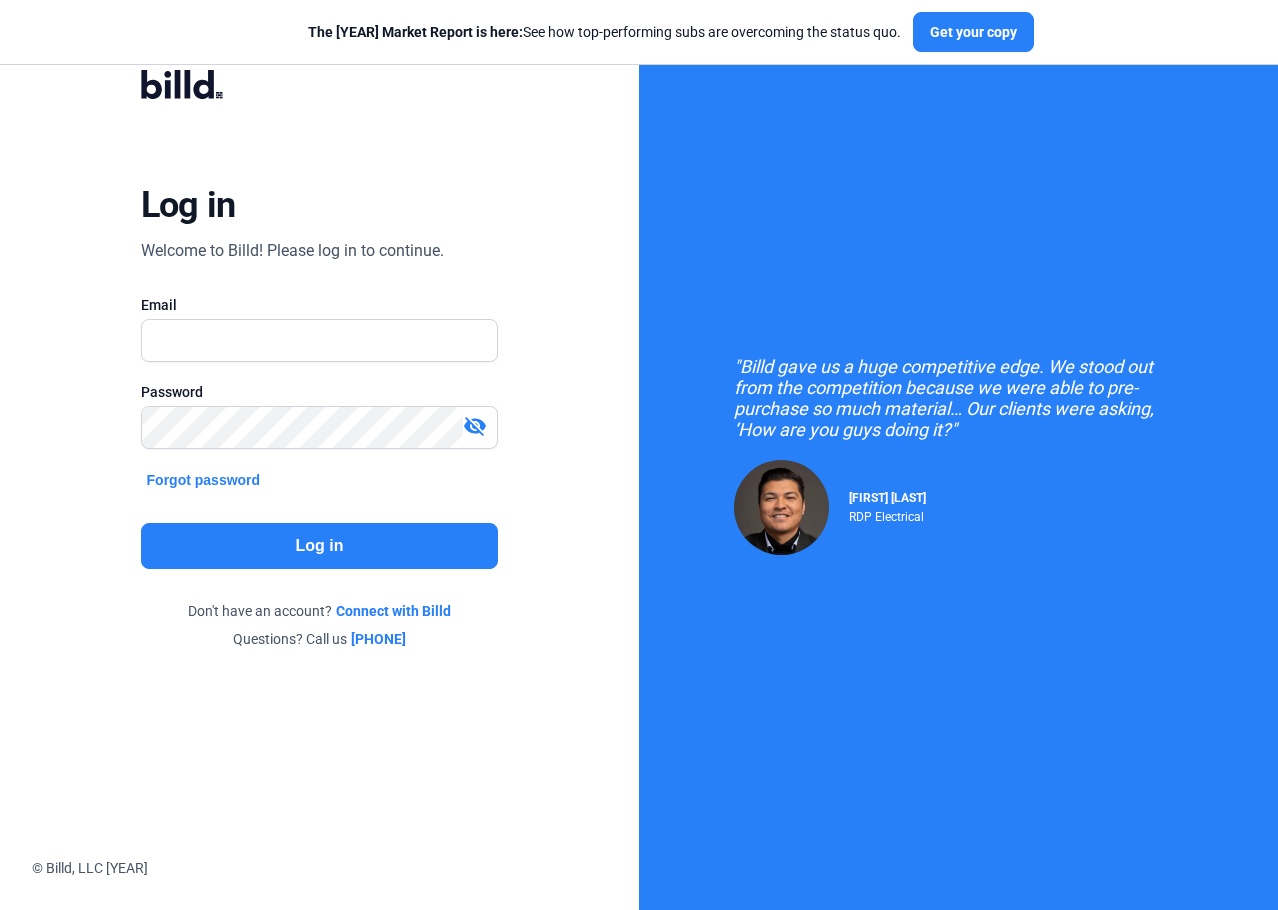 scroll, scrollTop: 0, scrollLeft: 0, axis: both 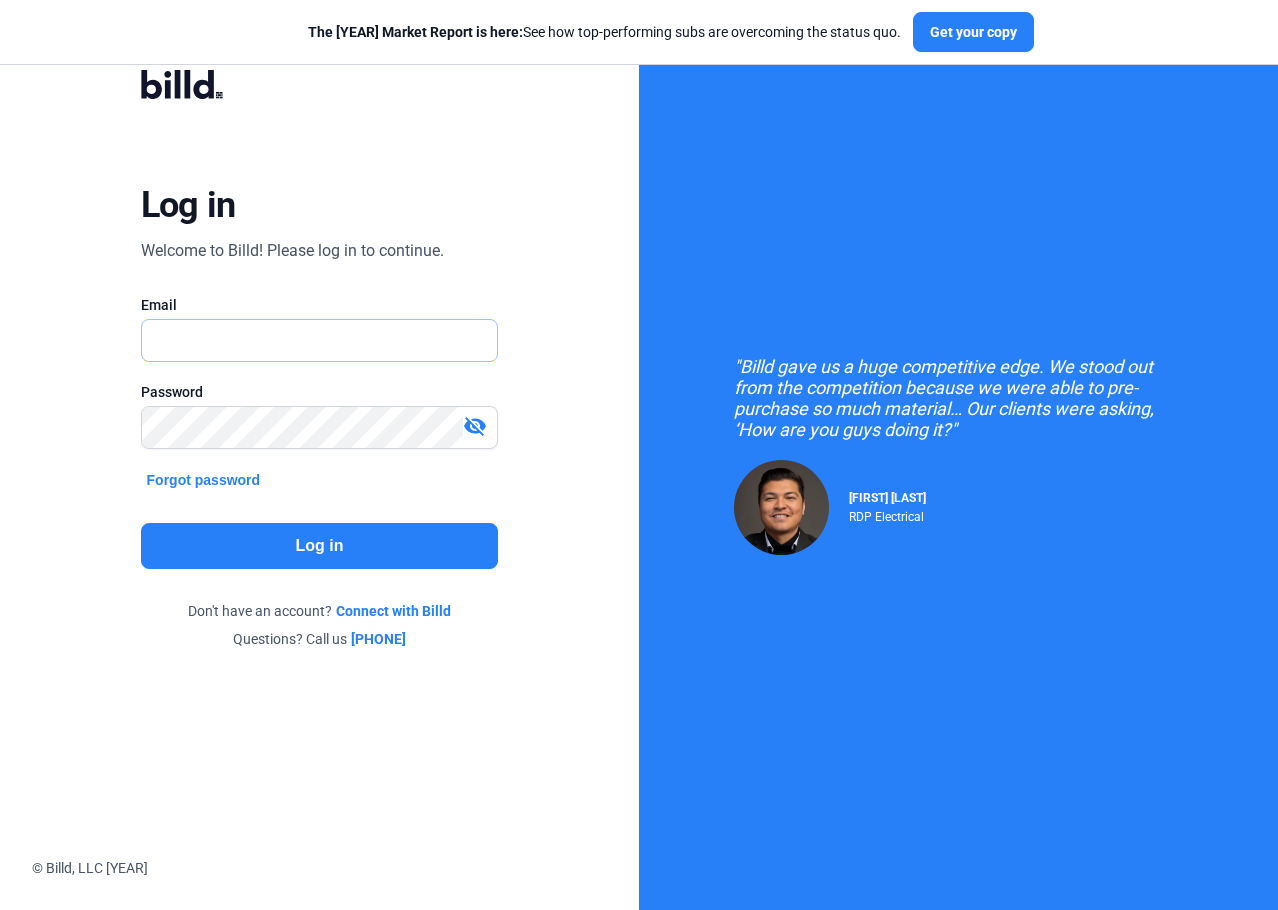 type on "[EMAIL]" 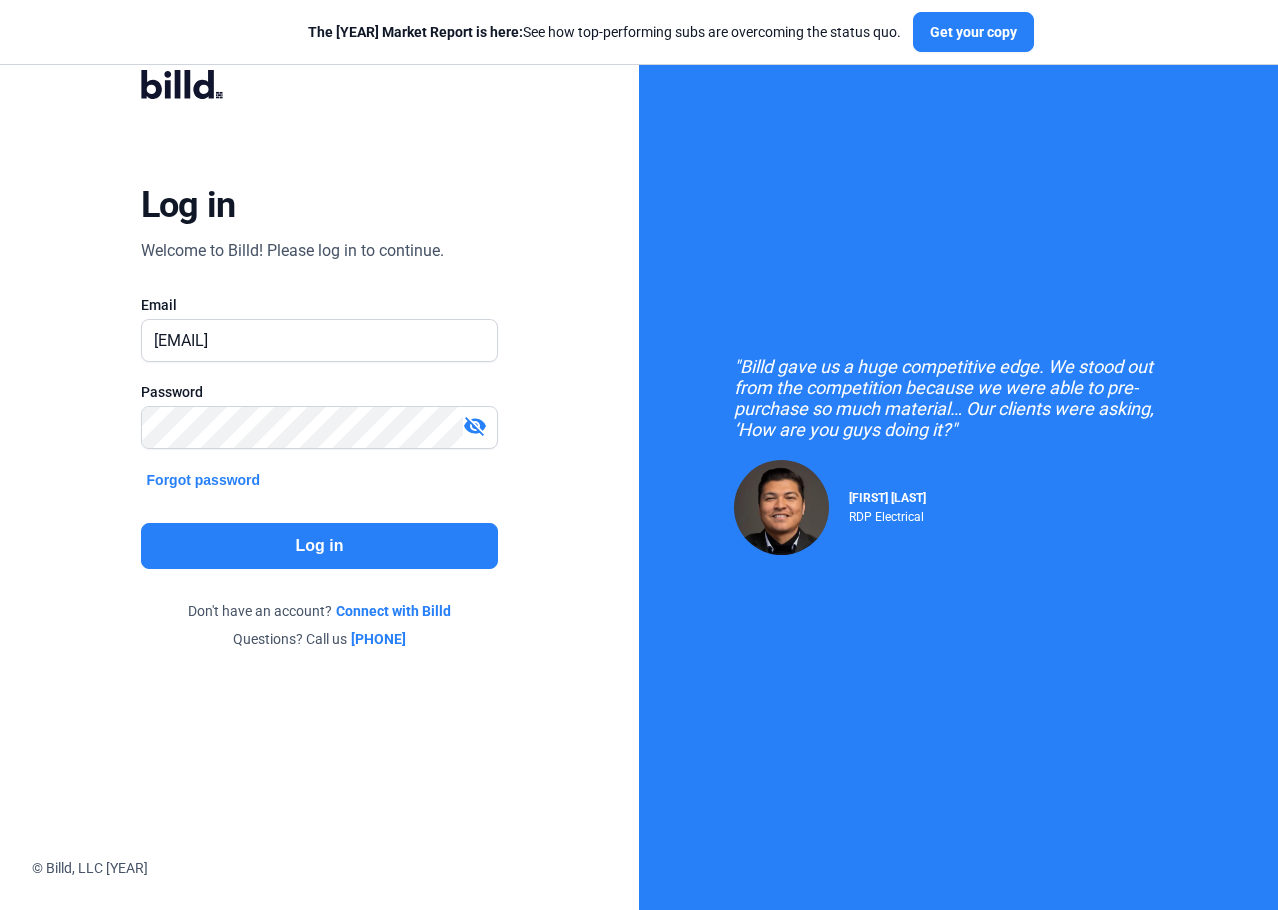 click on "Log in" 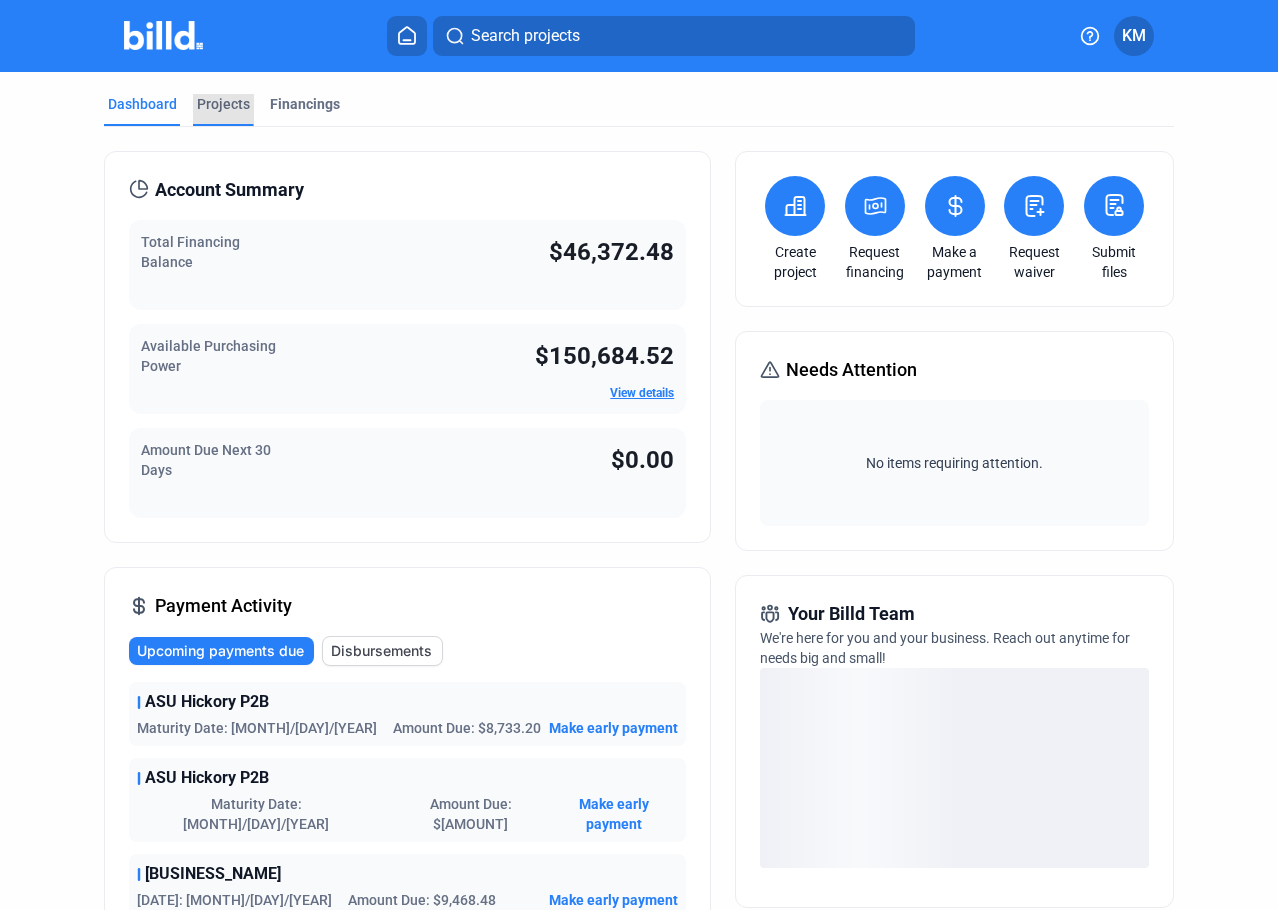 click on "Projects" at bounding box center [223, 104] 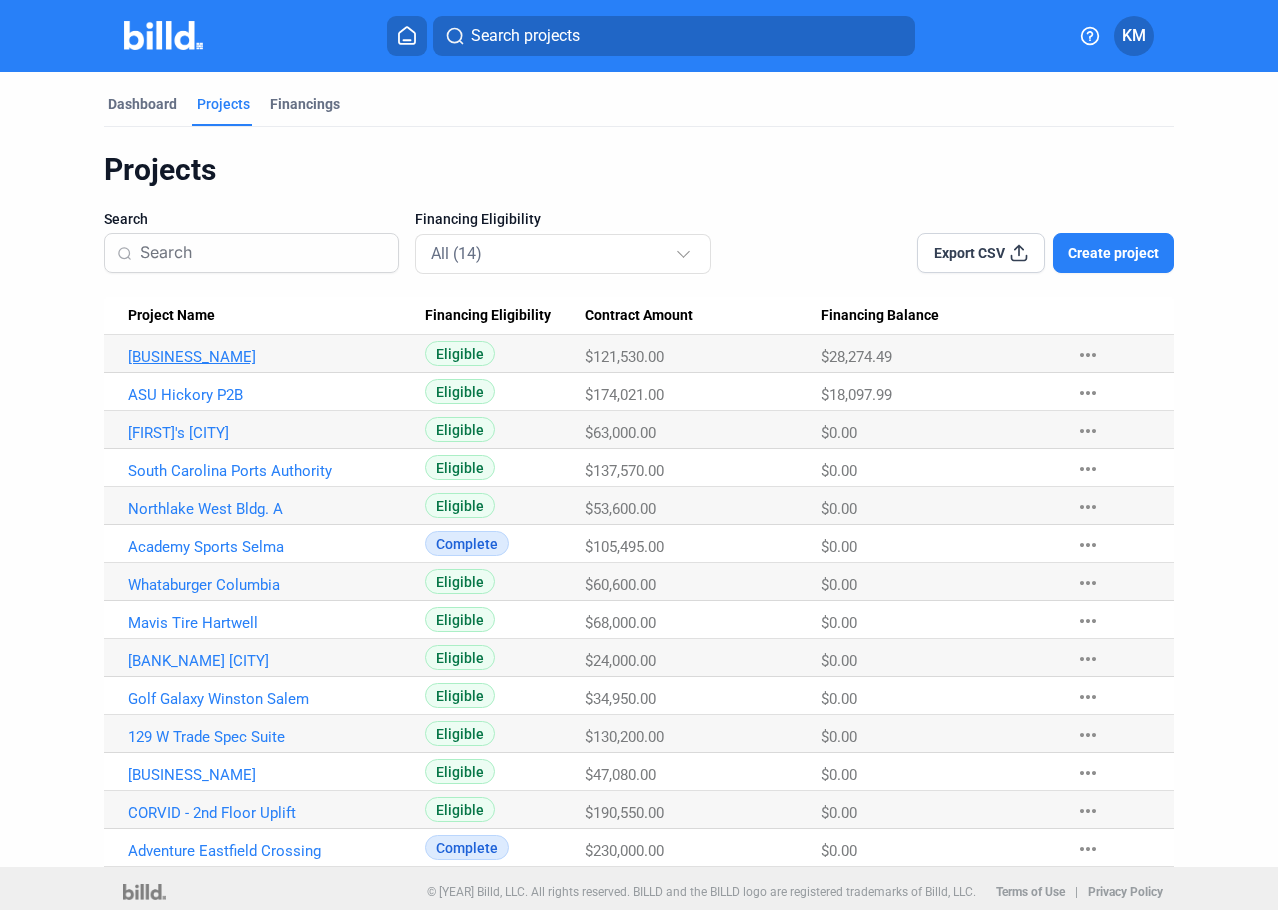 click on "[BUSINESS_NAME]" at bounding box center [269, 357] 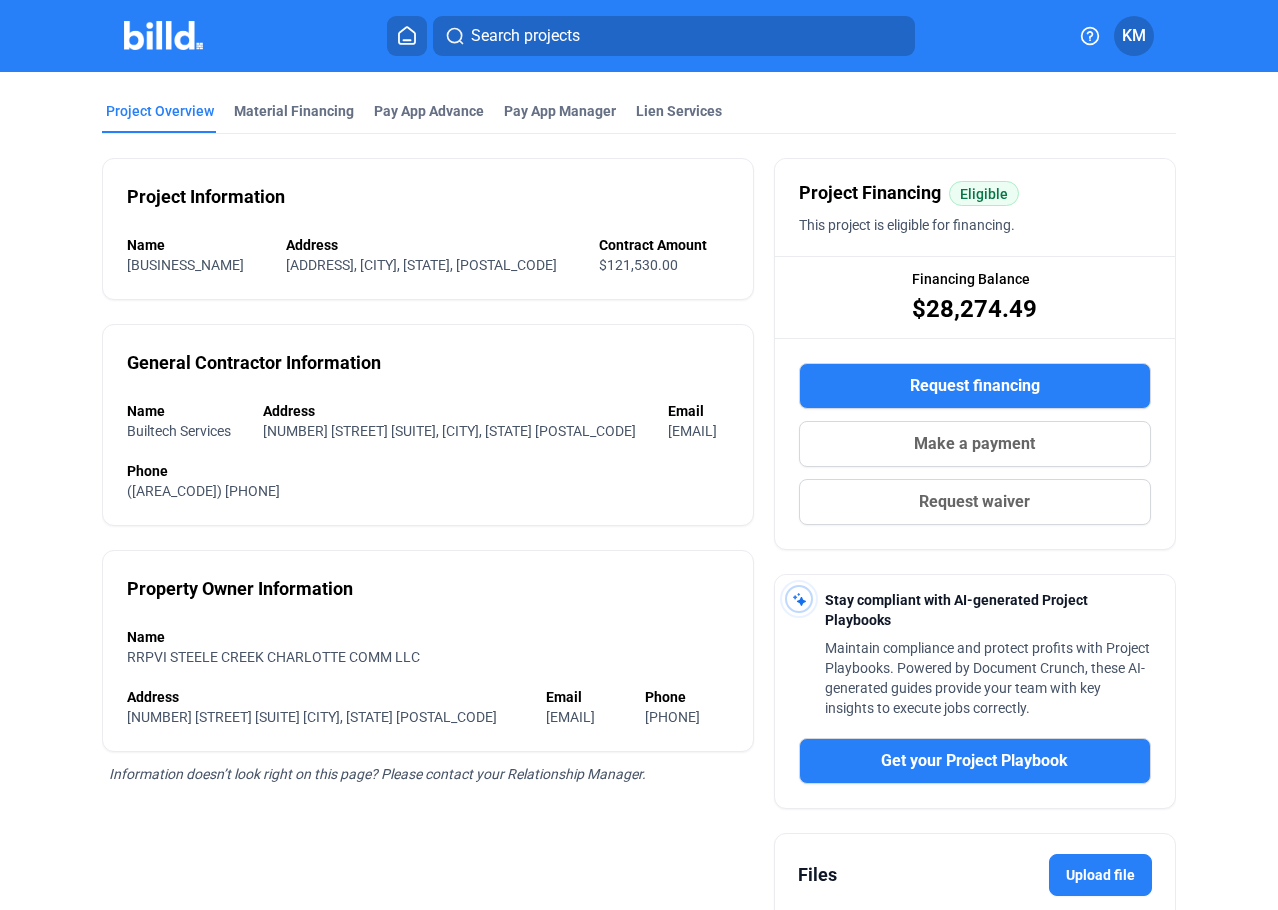 scroll, scrollTop: 0, scrollLeft: 0, axis: both 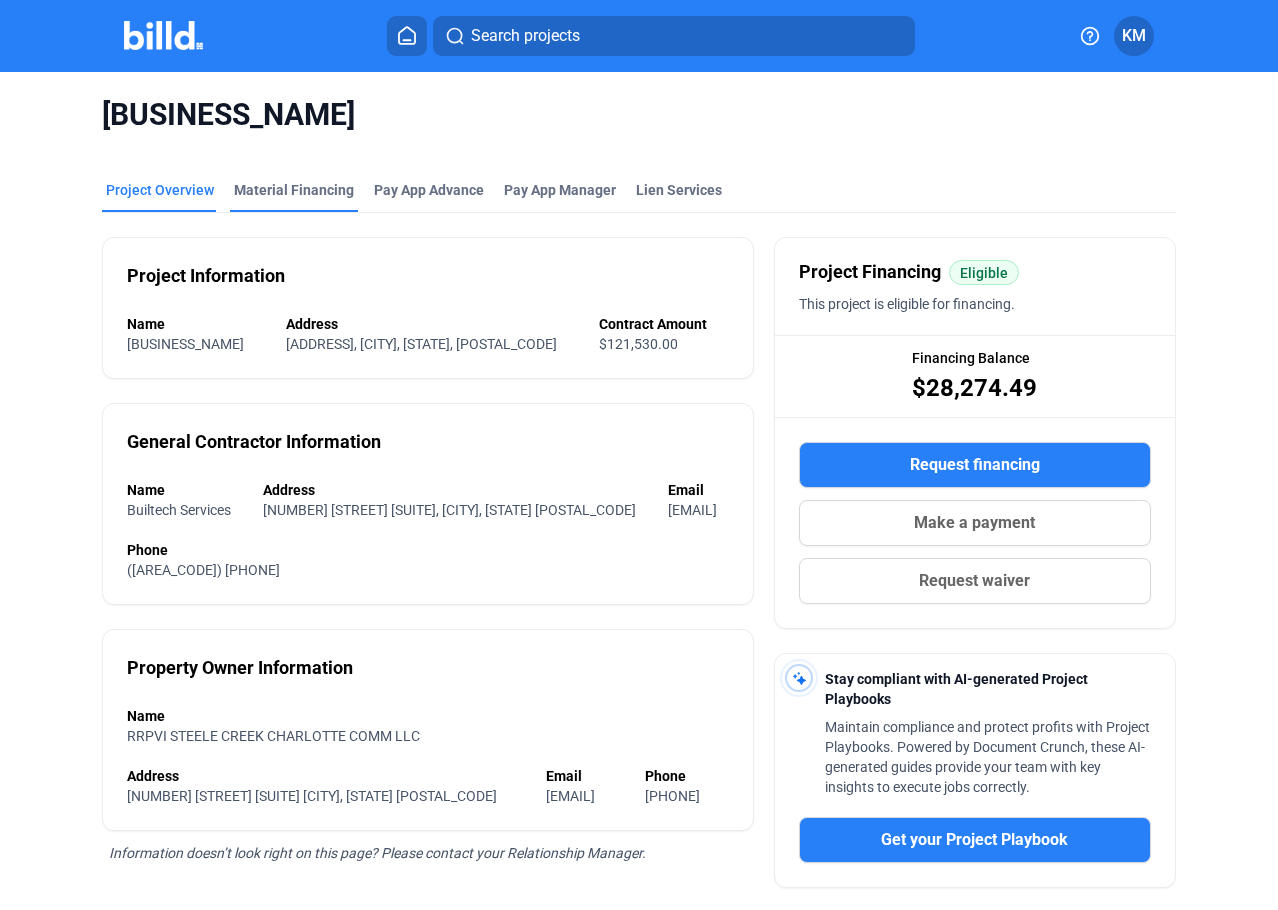 click on "Material Financing" at bounding box center (294, 190) 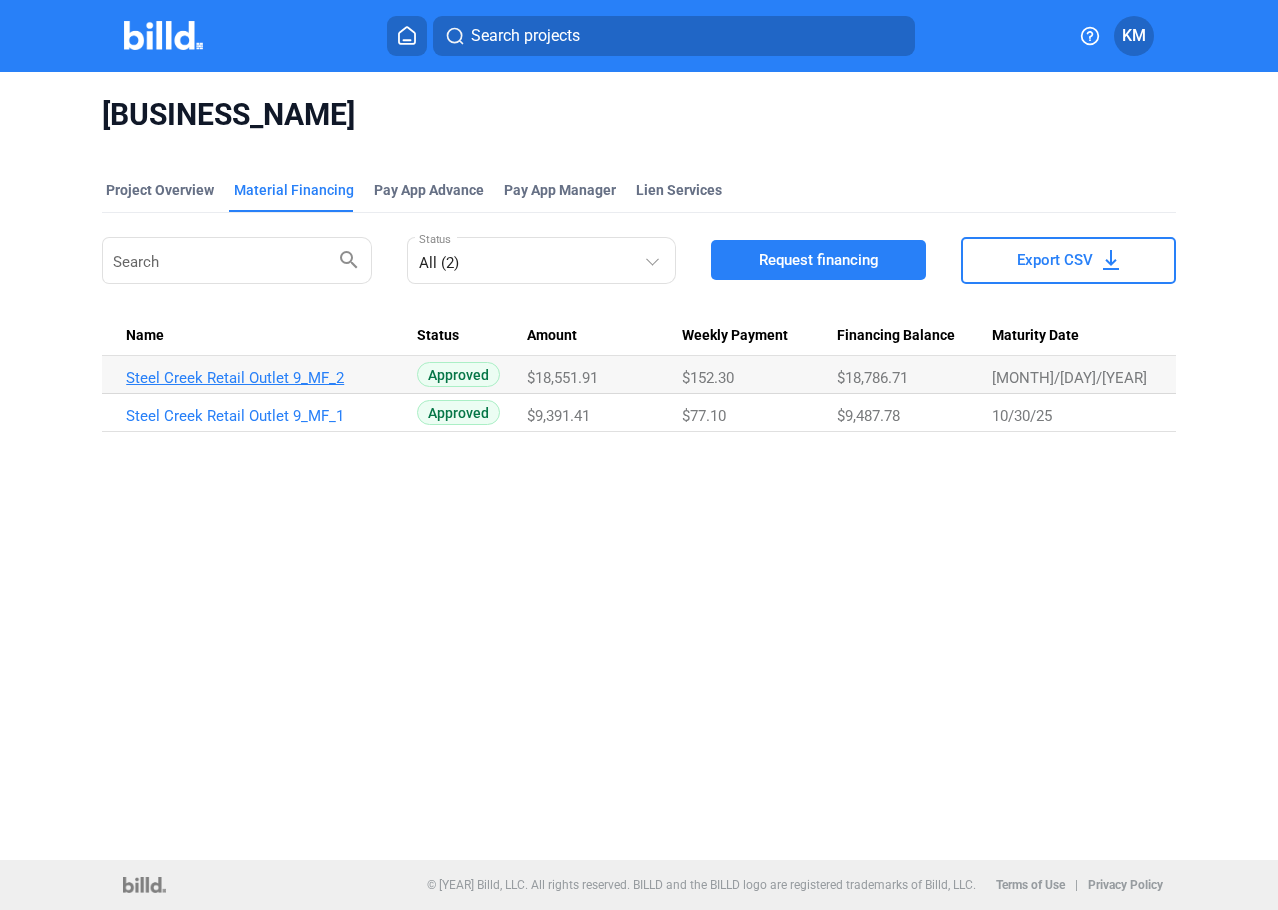 click on "Steel Creek Retail Outlet 9_MF_2" at bounding box center [267, 378] 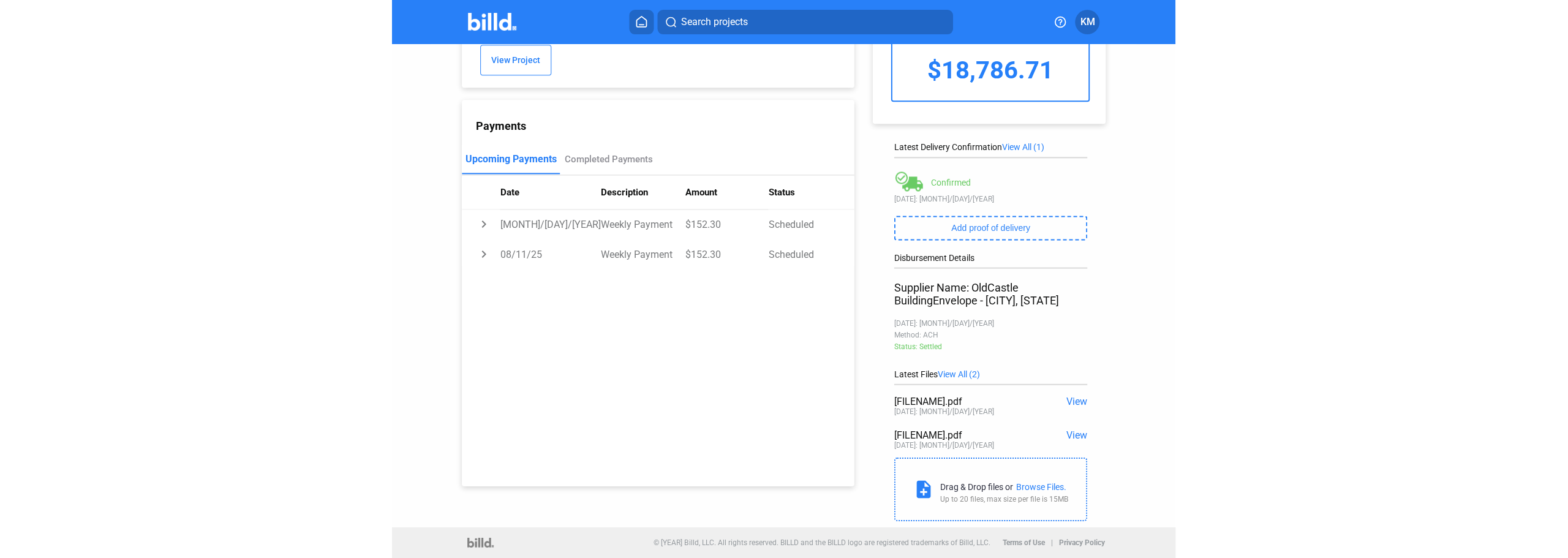 scroll, scrollTop: 28, scrollLeft: 0, axis: vertical 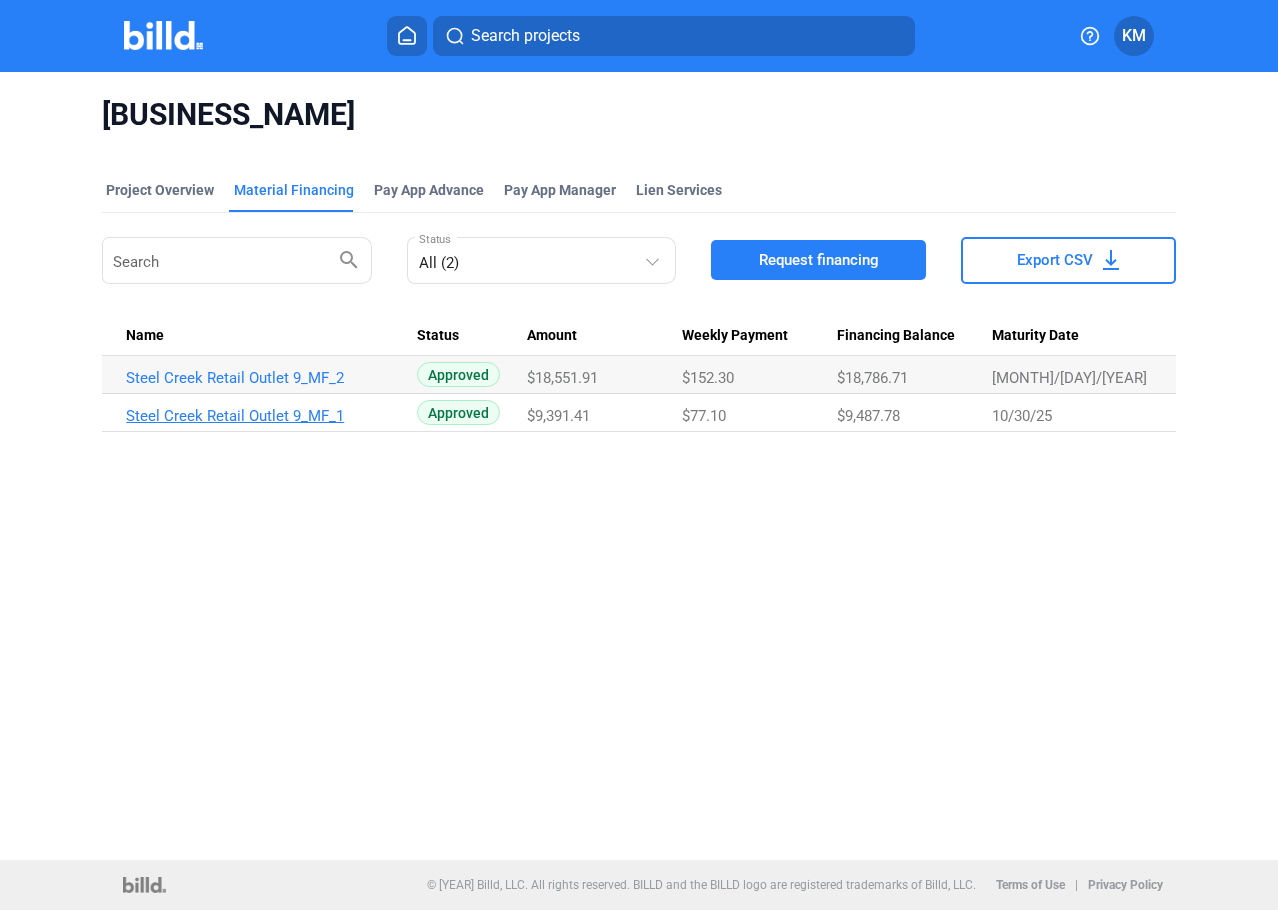 click on "Steel Creek Retail Outlet 9_MF_1" at bounding box center [267, 378] 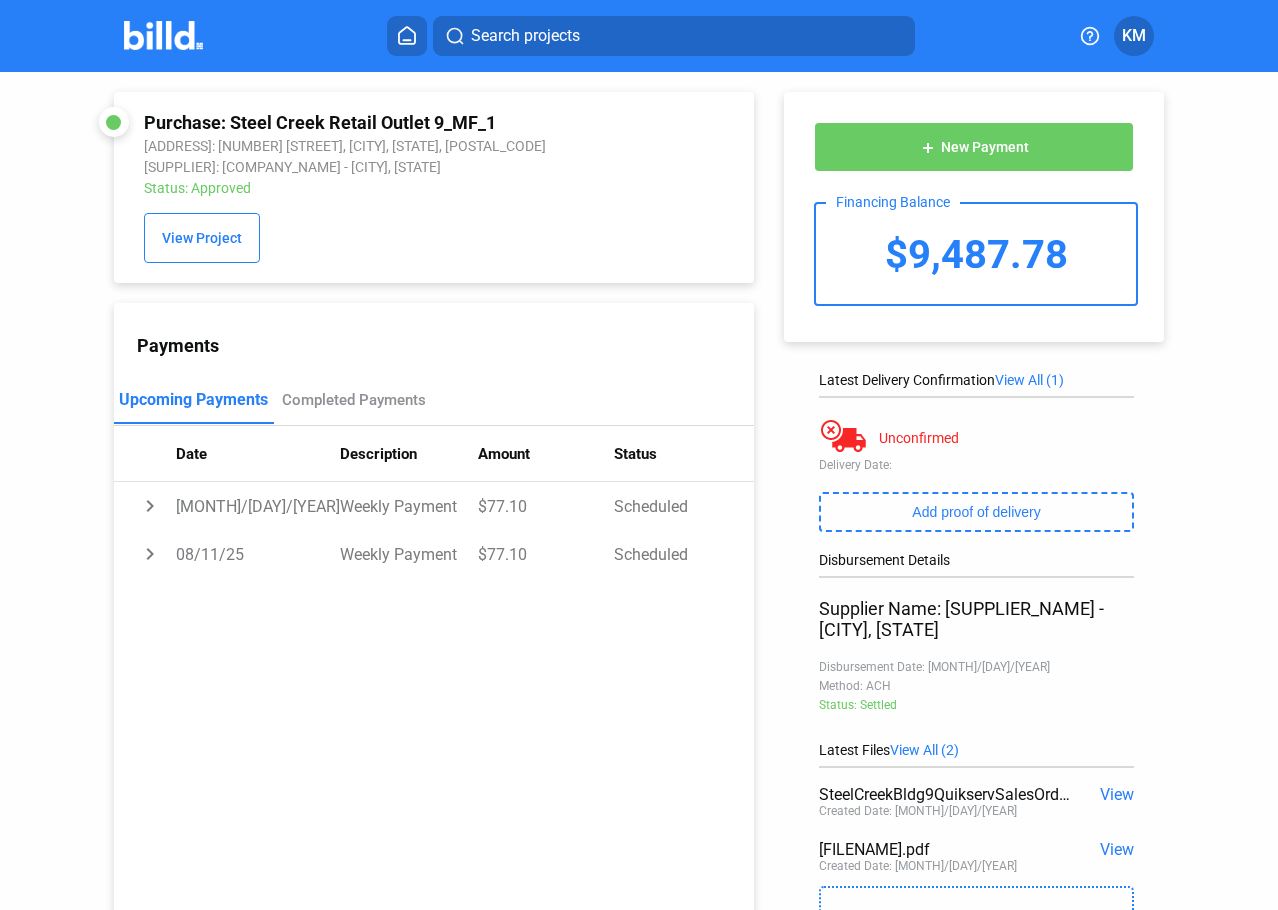 click on "Payments Upcoming Payments Completed Payments Date Description Amount Status chevron_right [MONTH]/[DAY]/[YEAR] Weekly Payment $[AMOUNT] Scheduled chevron_right [MONTH]/[DAY]/[YEAR] Weekly Payment $[AMOUNT] Scheduled" 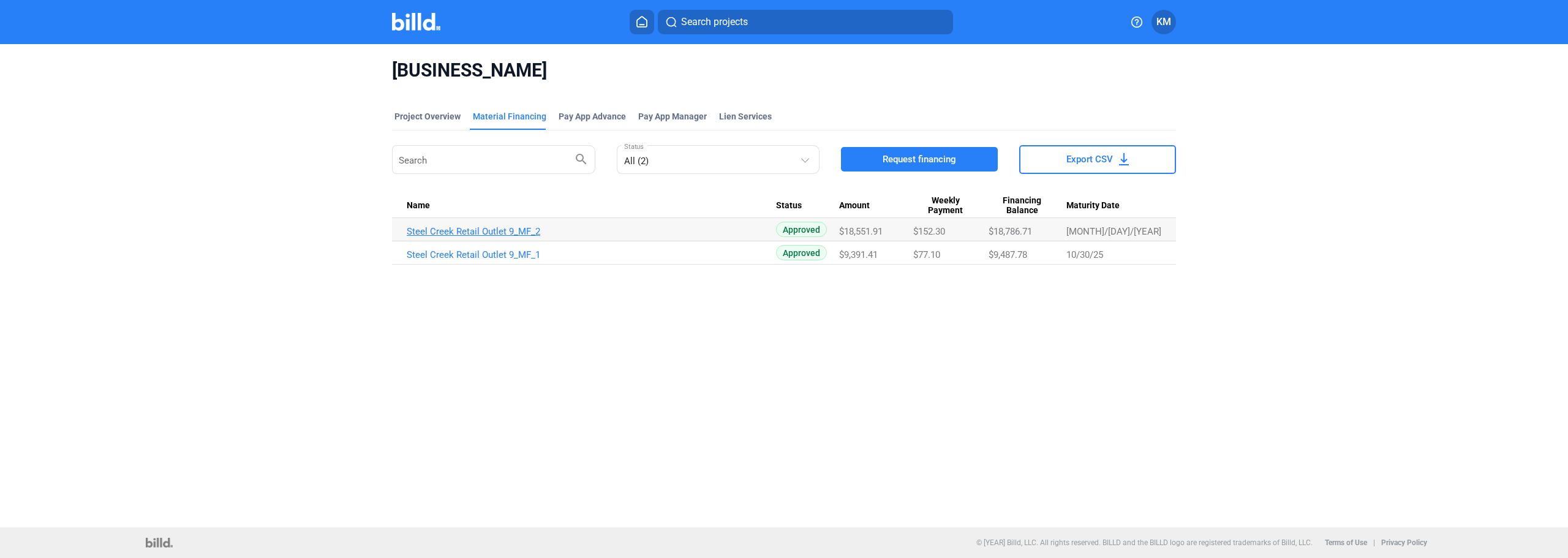 click on "Steel Creek Retail Outlet 9_MF_2" at bounding box center (591, 232) 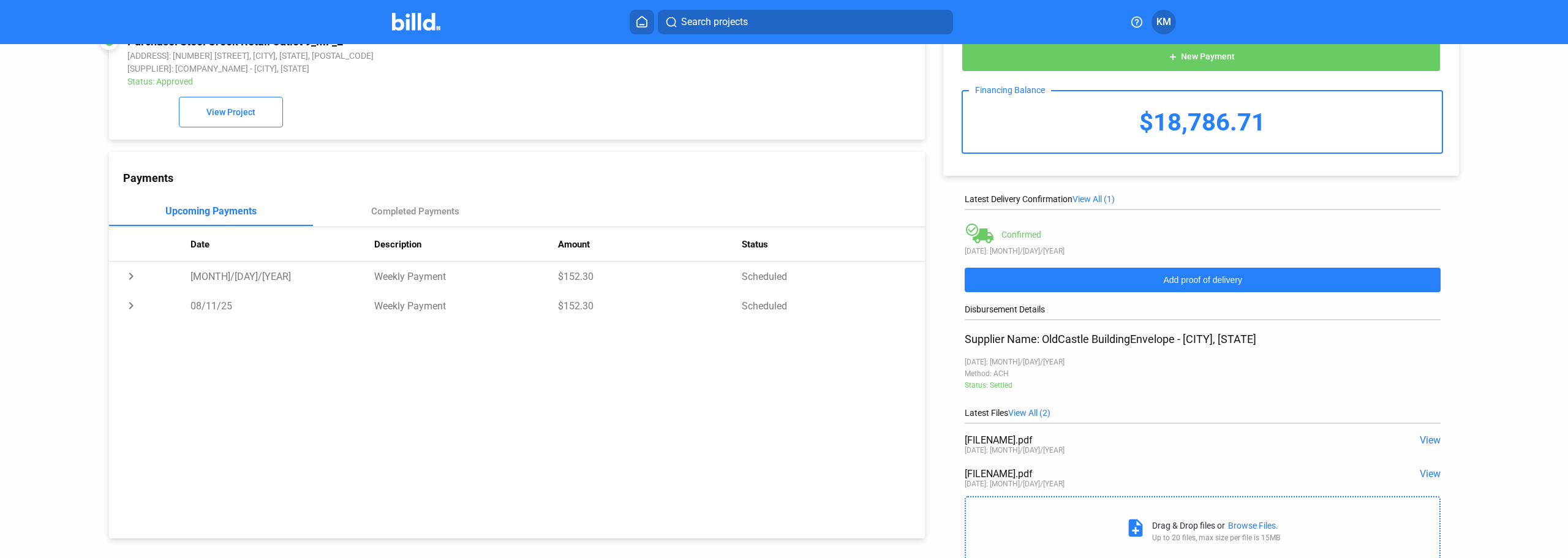 scroll, scrollTop: 0, scrollLeft: 0, axis: both 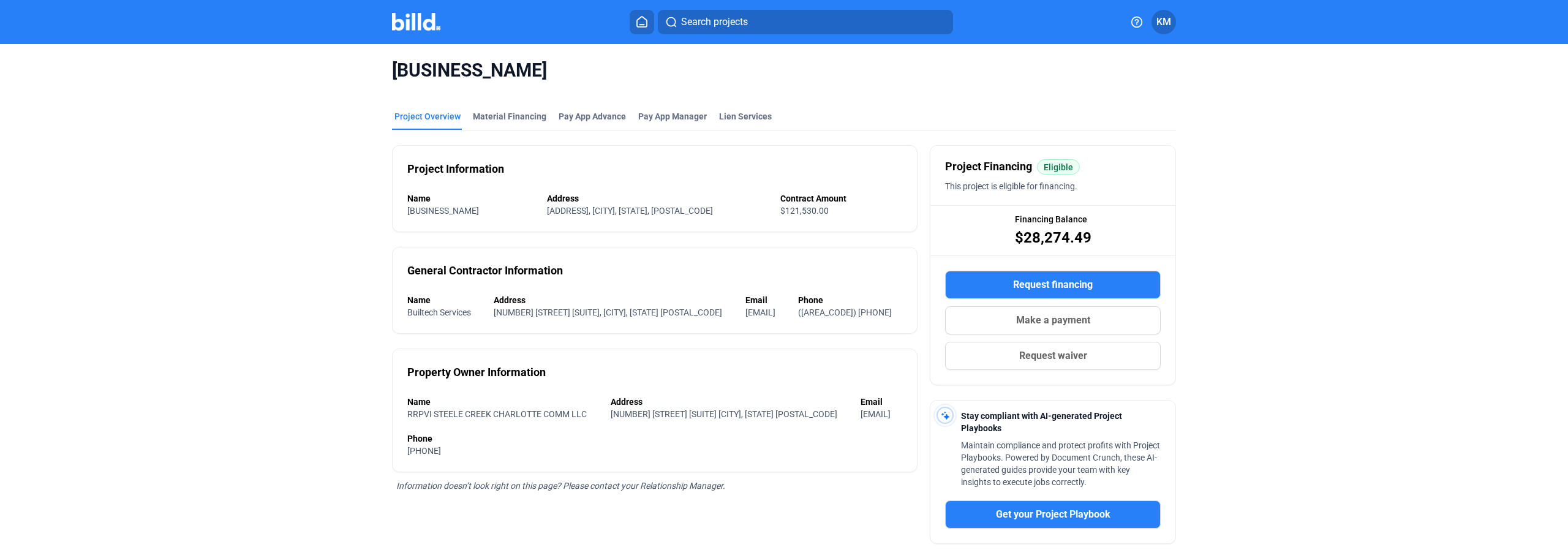 click on "Make a payment" at bounding box center (1053, 320) 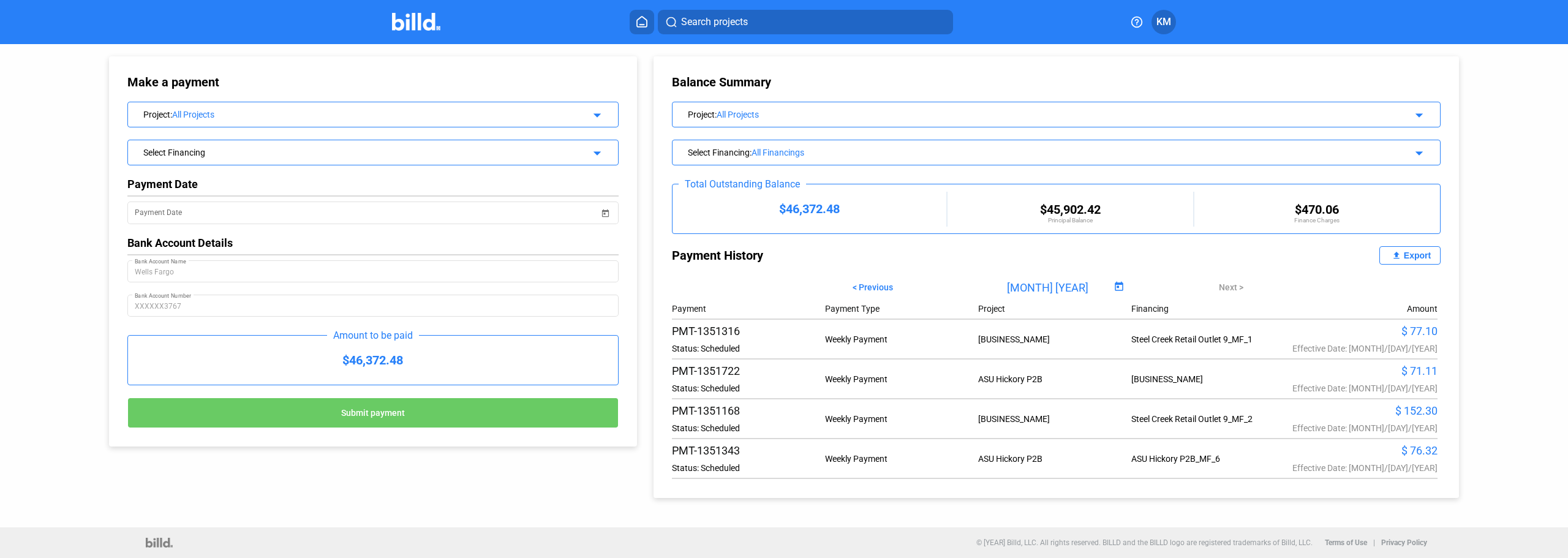 click on "arrow_drop_down" 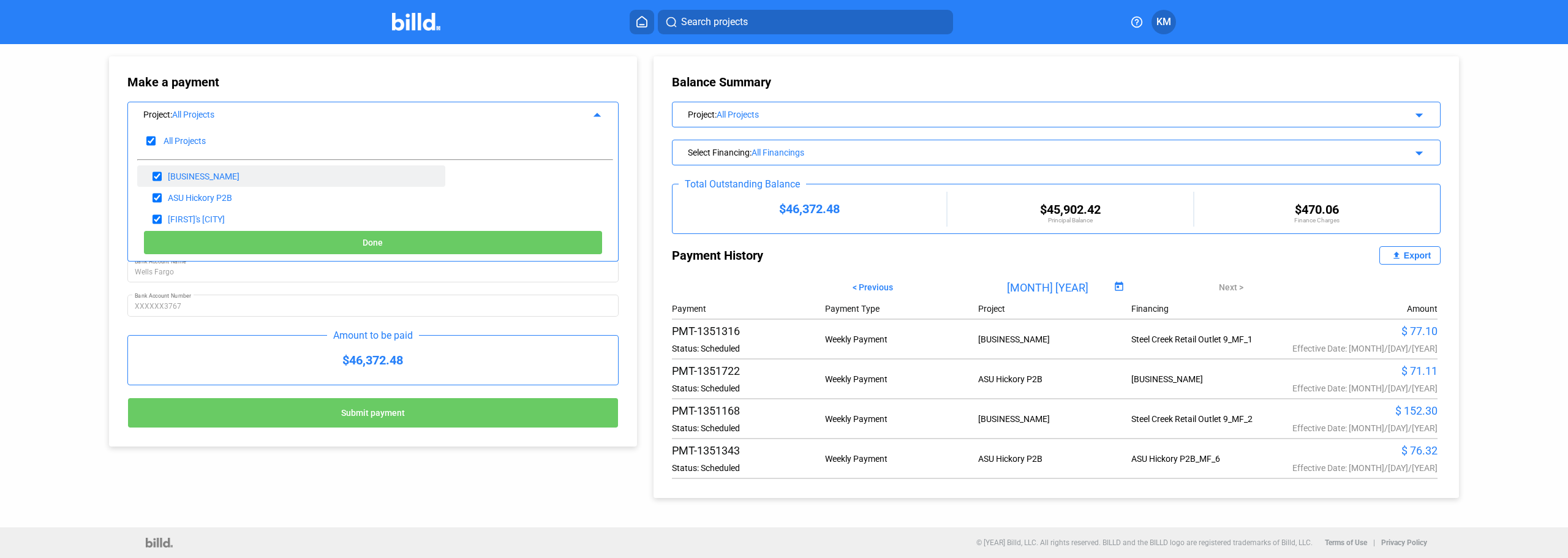 click on "[BUSINESS_NAME]" 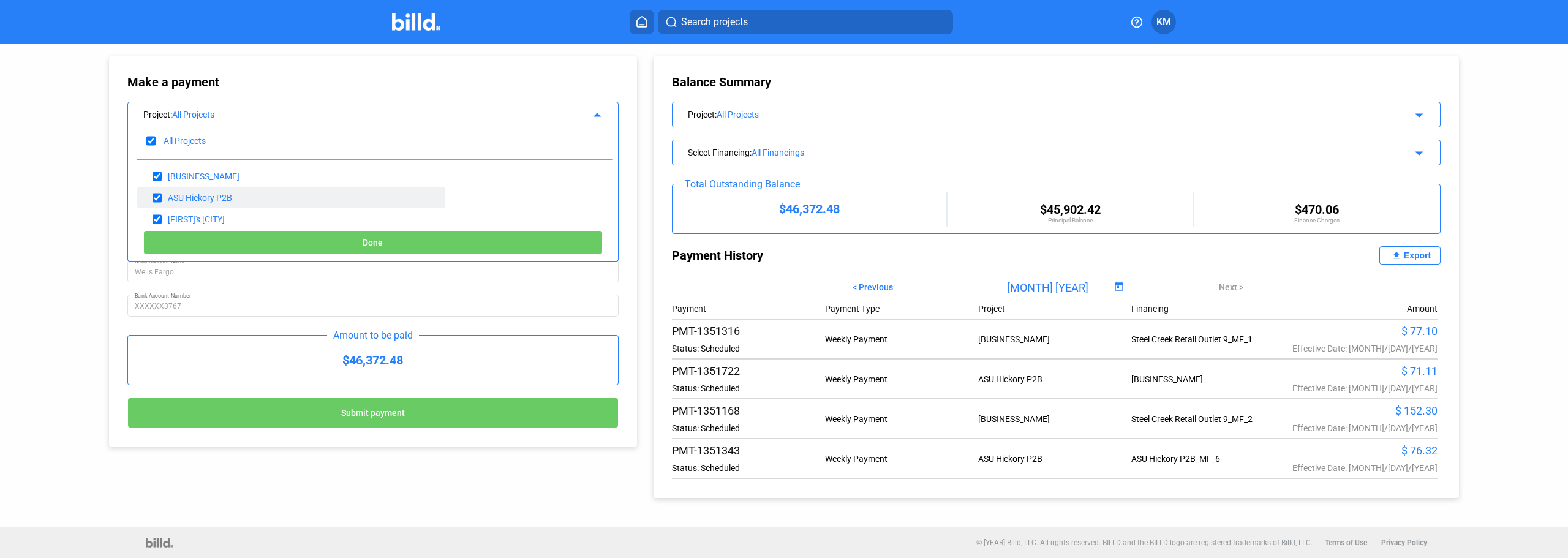 click at bounding box center [157, 198] 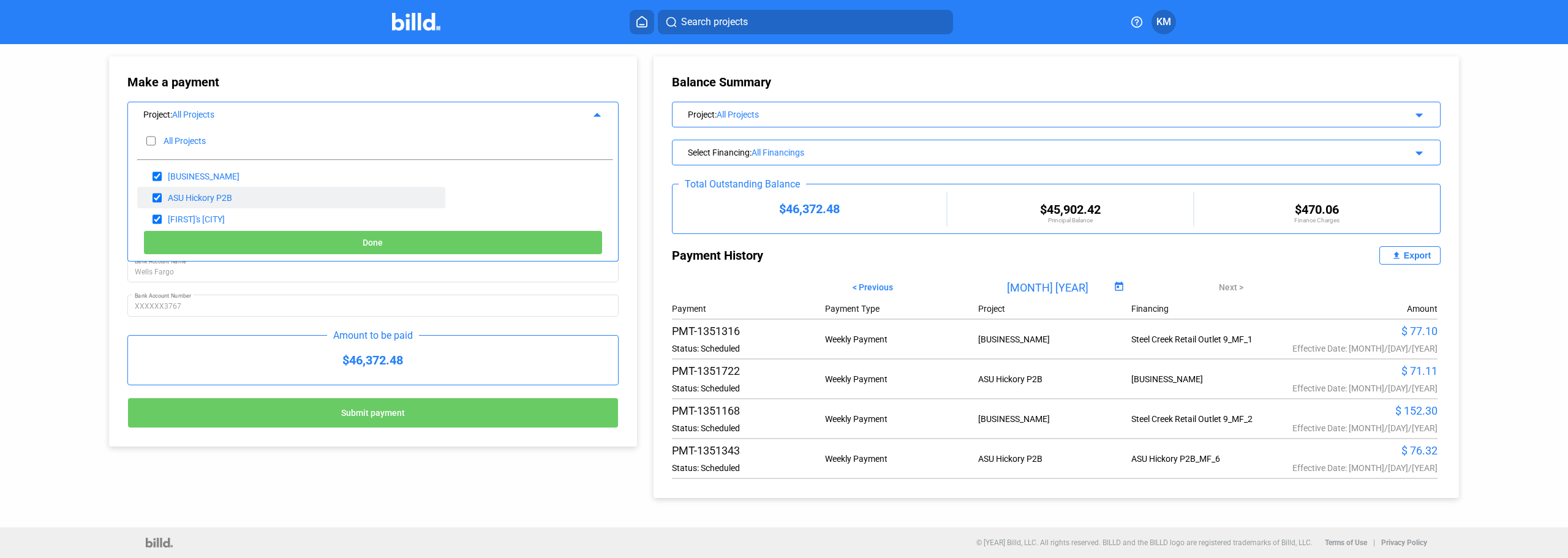 checkbox on "false" 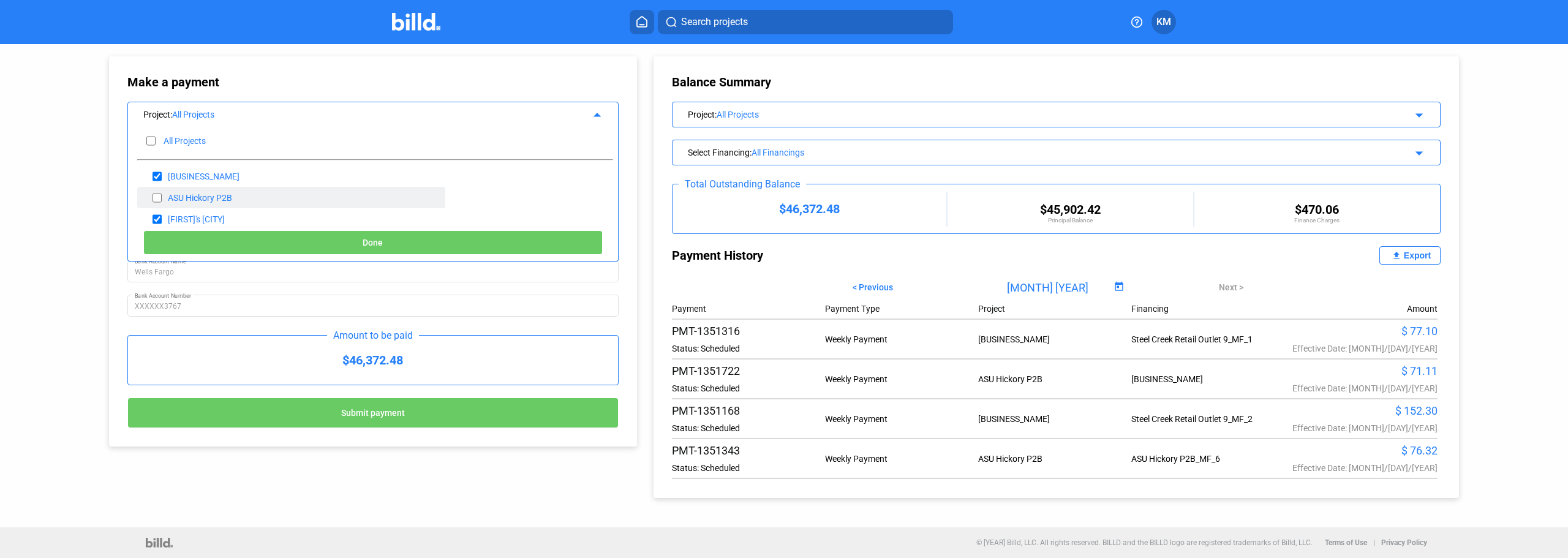 checkbox on "false" 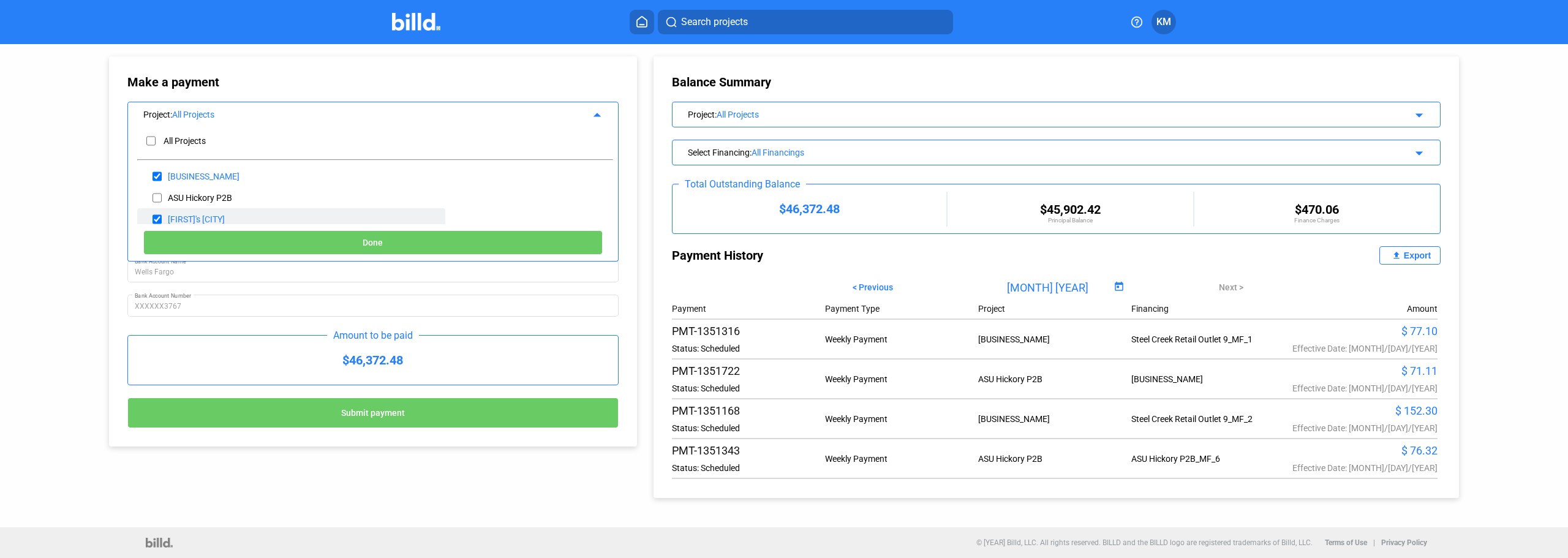 click at bounding box center (157, 219) 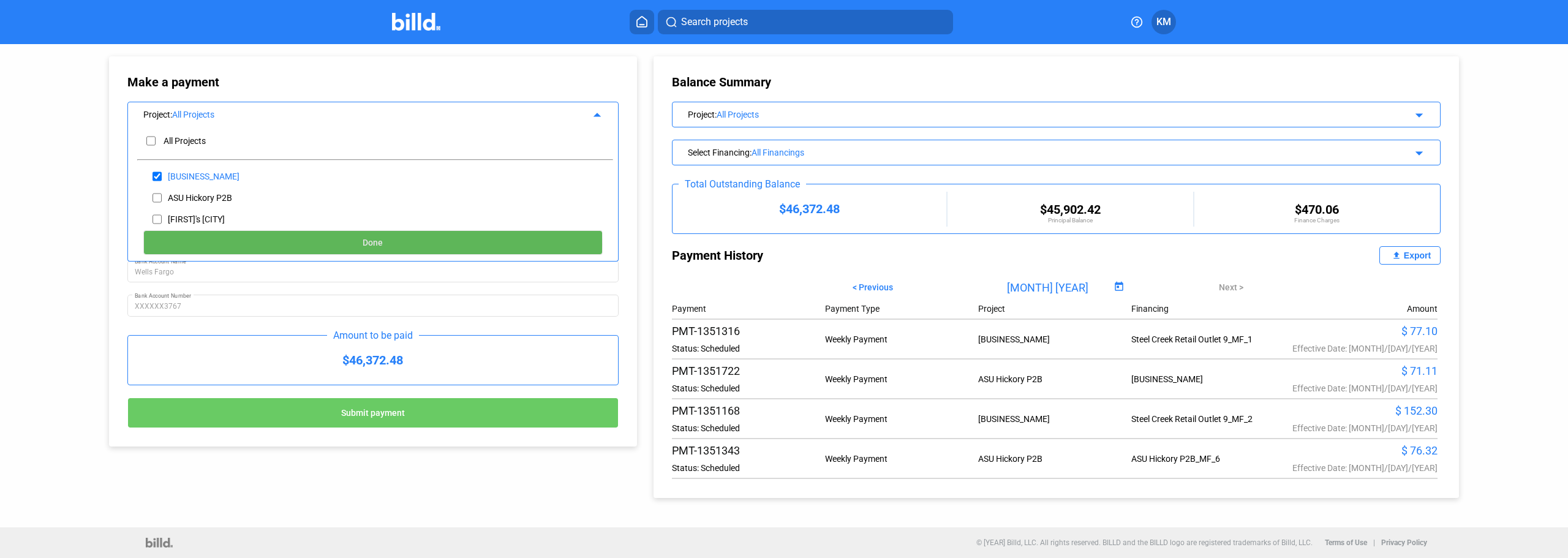 click on "Done" 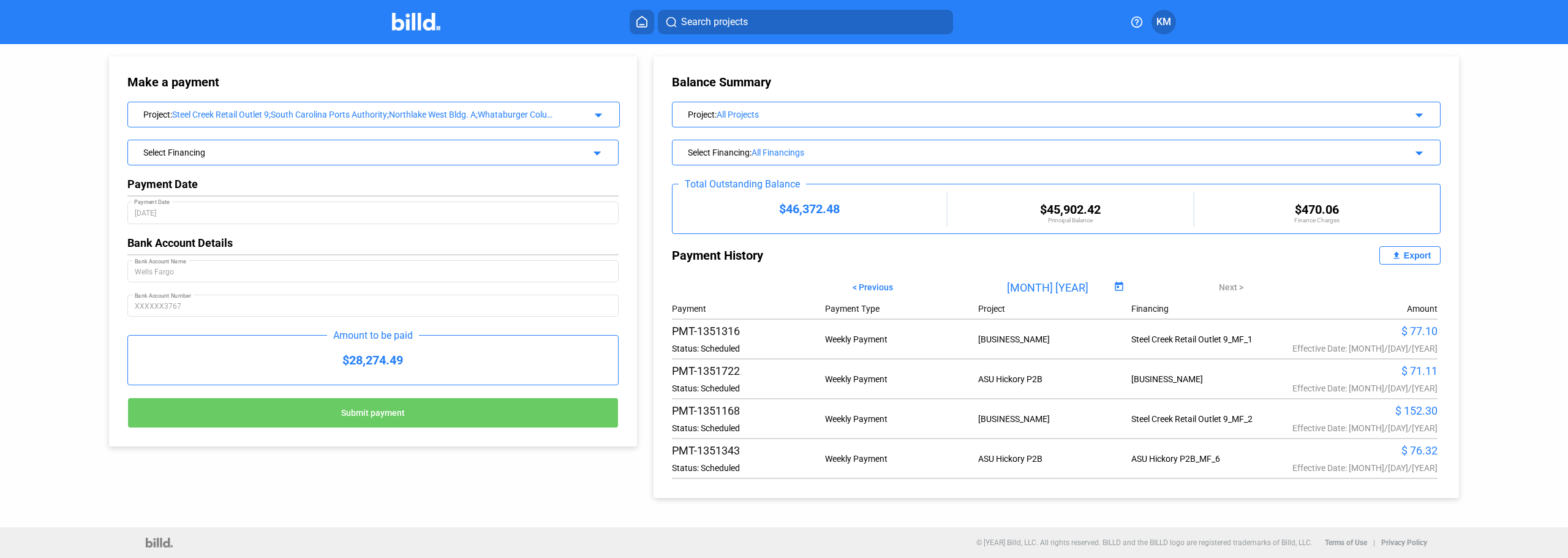 click on "arrow_drop_down" 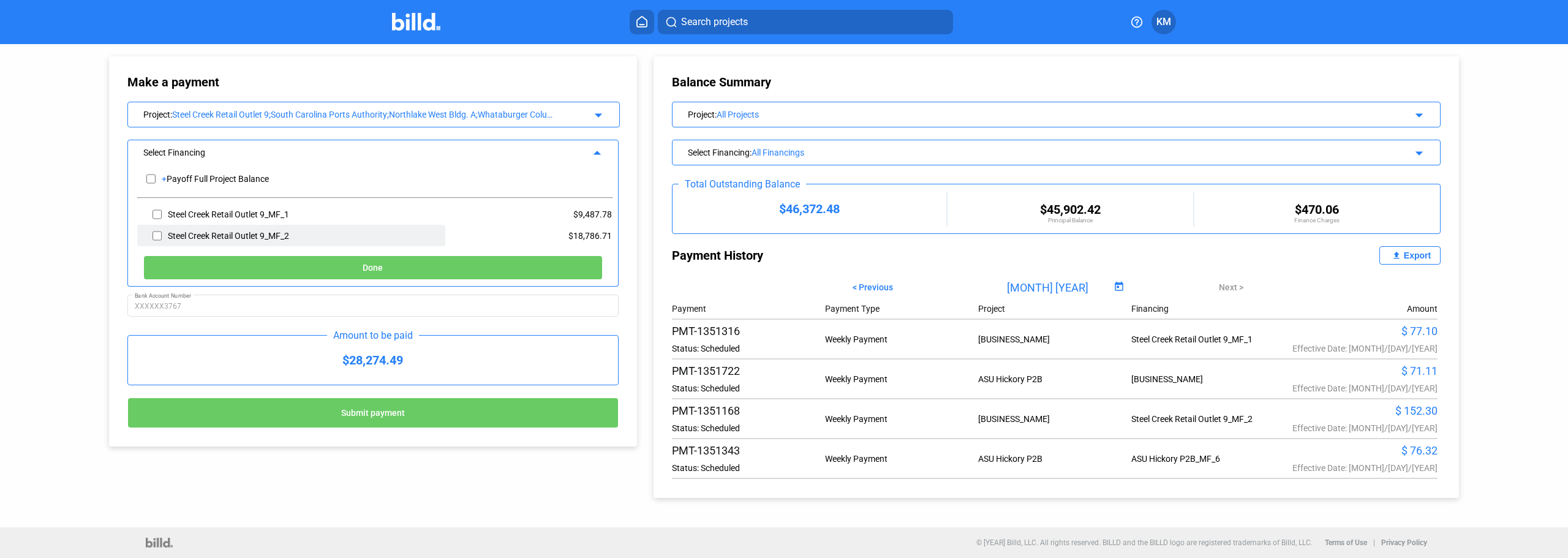 click at bounding box center (157, 236) 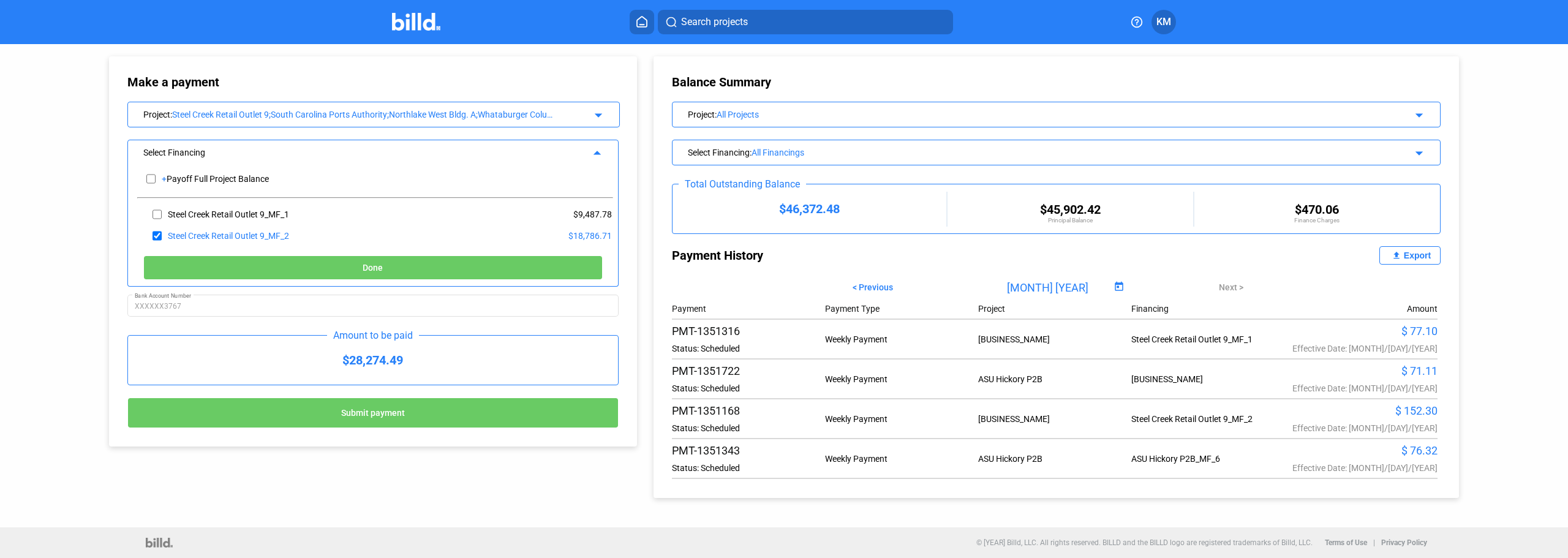 click on "Done" 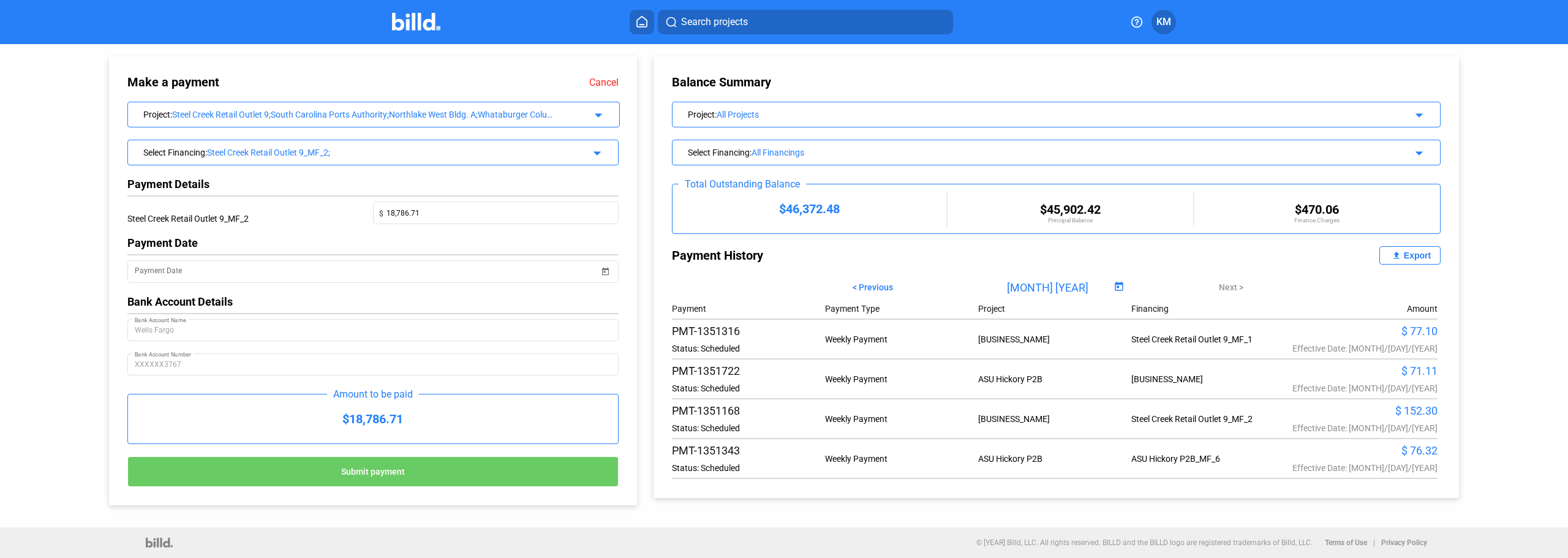 click on "Submit payment" 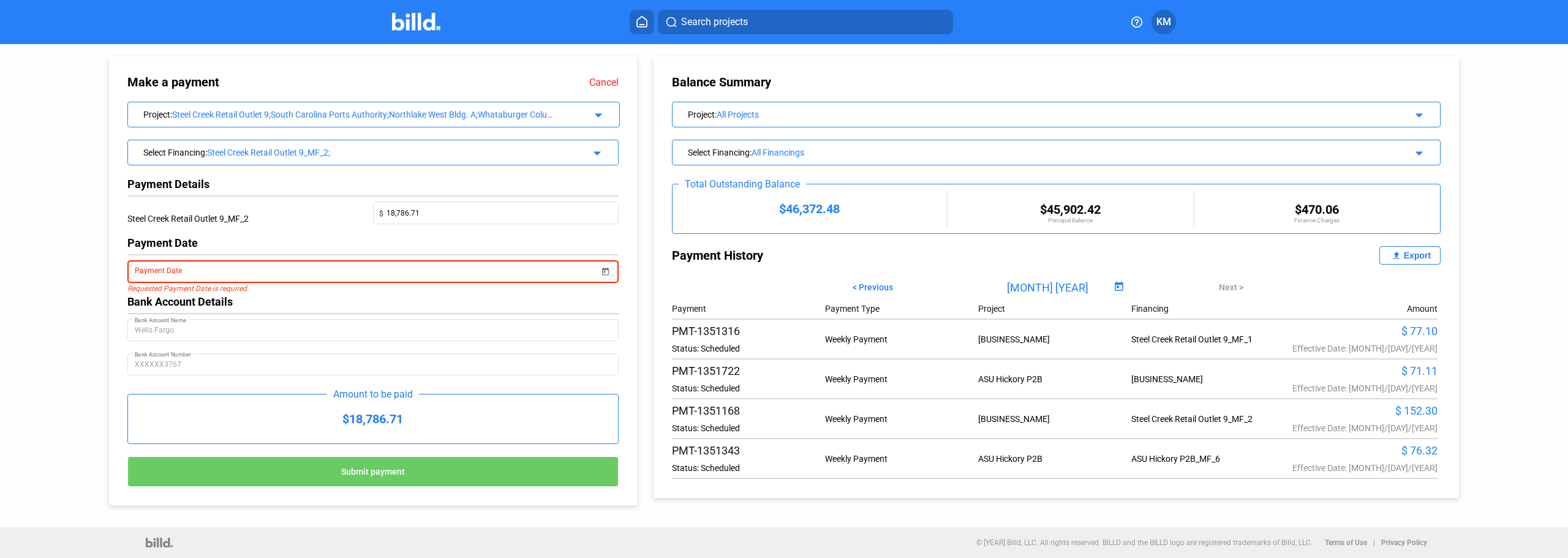 click 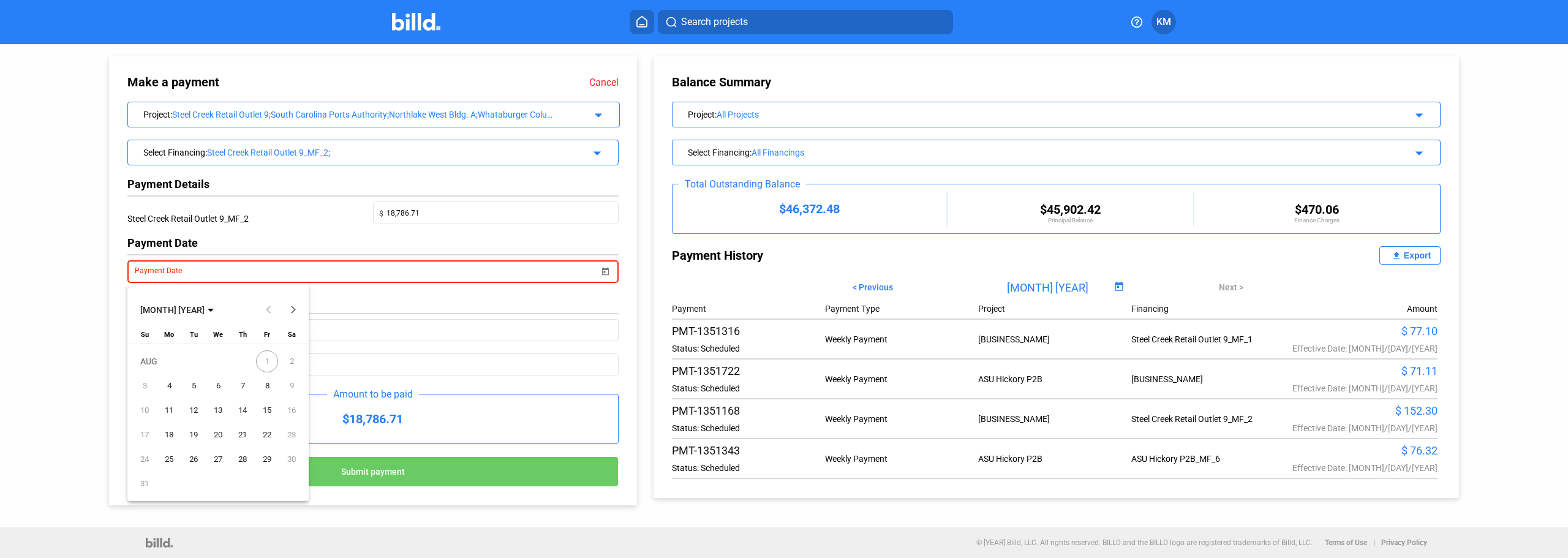 click on "4" at bounding box center [169, 386] 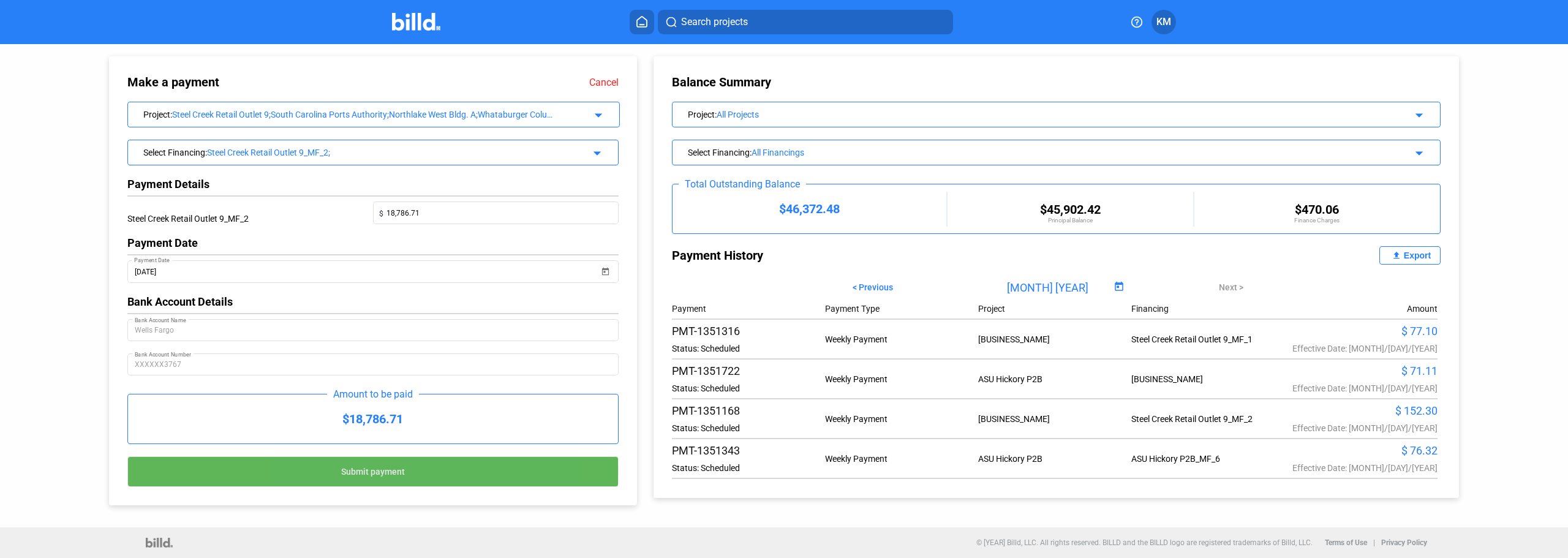 click on "Submit payment" 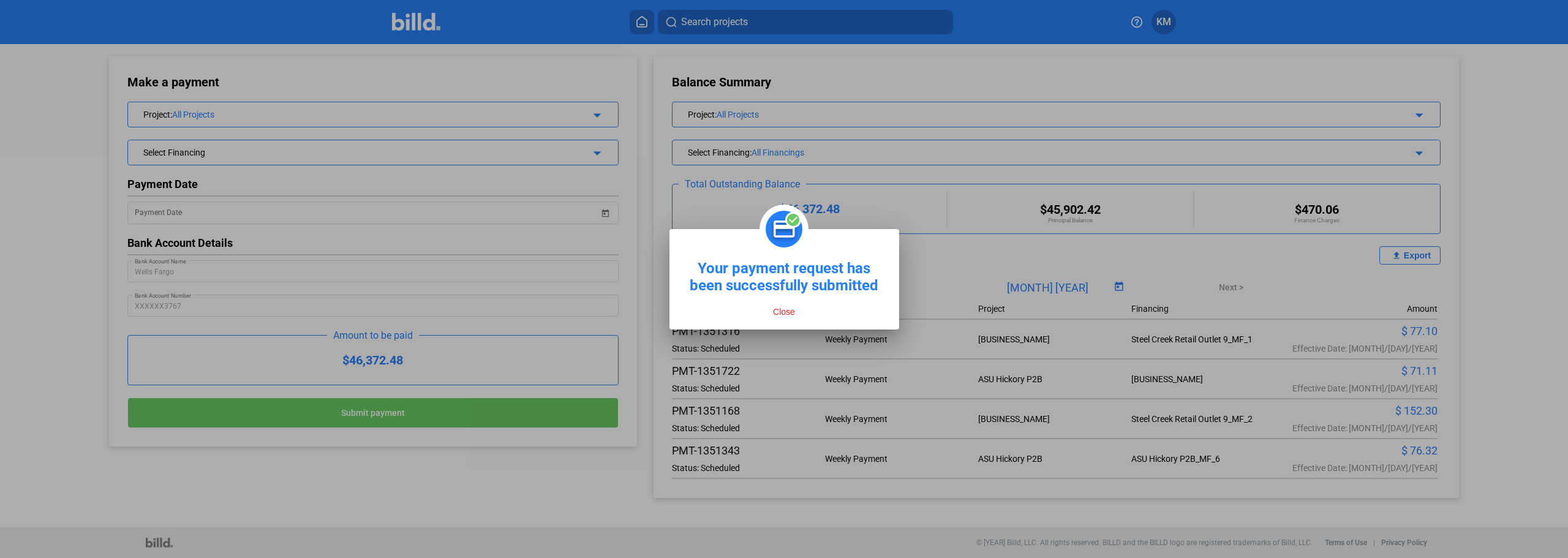 click on "Close" at bounding box center (784, 312) 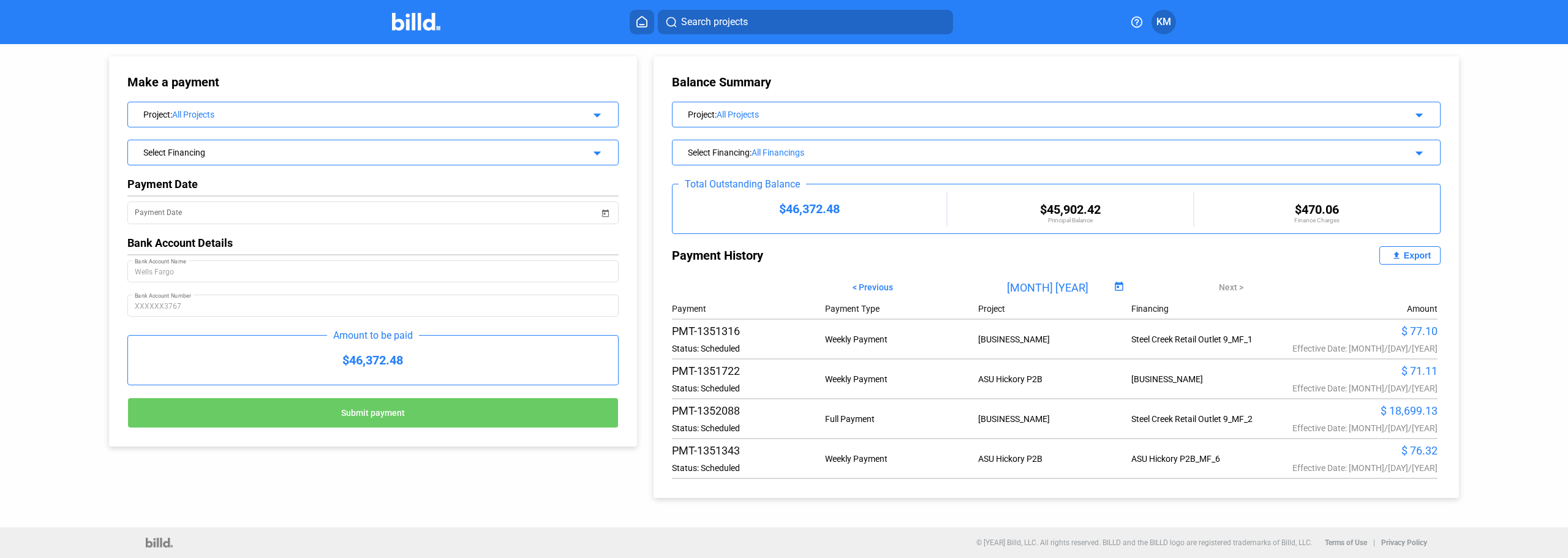 scroll, scrollTop: 2, scrollLeft: 0, axis: vertical 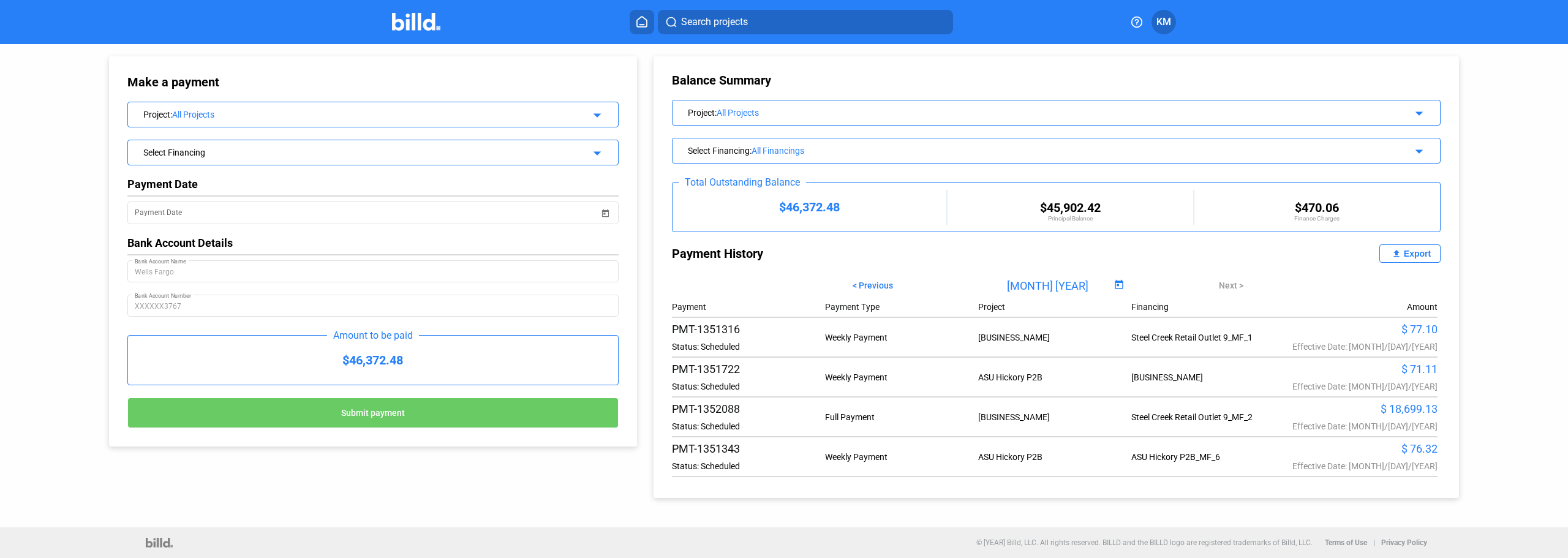 click on "Make a payment Project : All Projects arrow_drop_down Select Financing arrow_drop_down Payment Date Payment Date Bank Account Details Wells Fargo Bank Account Name XXXXXX3767 Bank Account Number Amount to be paid $[AMOUNT] Submit payment Balance Summary Project : All Projects arrow_drop_down Select Financing : All Financings arrow_drop_down Total Outstanding Balance $[AMOUNT] $[AMOUNT] Principal Balance $[AMOUNT] Finance Charges Payment History file_upload Export < Previous [MONTH] [YEAR] Next > Payment Payment Type Project Financing Amount PMT-[NUMBER] Status: Scheduled Weekly Payment Steel Creek Retail Outlet 9 Steel Creek Retail Outlet 9_MF_1 $[AMOUNT] Effective Date: [MONTH]/[DAY]/[YEAR] PMT-[NUMBER] Status: Scheduled Weekly Payment ASU Hickory P2B ASU Hickory P2B_MF_1 $[AMOUNT] Effective Date: [MONTH]/[DAY]/[YEAR] PMT-[NUMBER] Status: Scheduled Full Payment Steel Creek Retail Outlet 9 Steel Creek Retail Outlet 9_MF_2 $[AMOUNT] Effective Date: [MONTH]/[DAY]/[YEAR]" 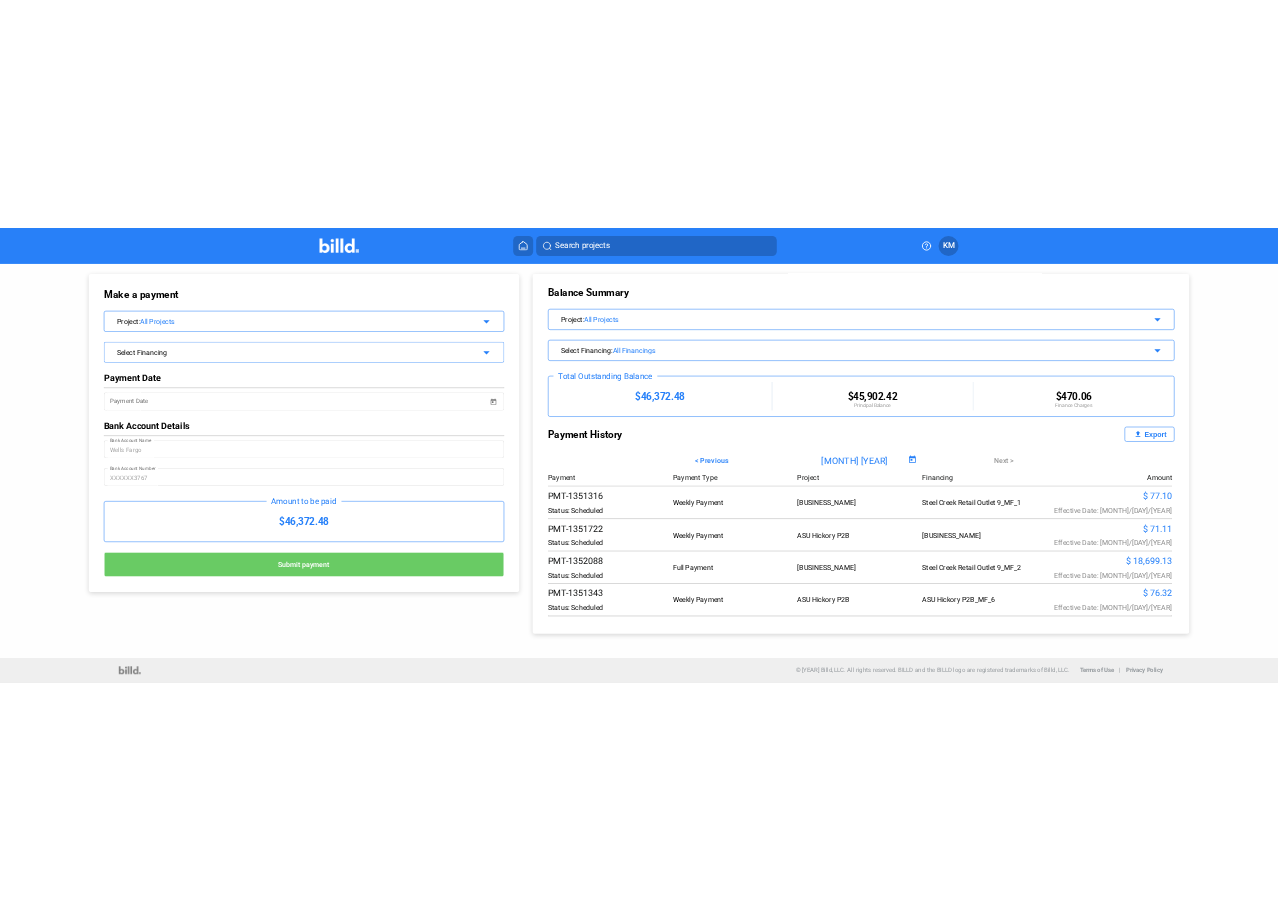 scroll, scrollTop: 0, scrollLeft: 0, axis: both 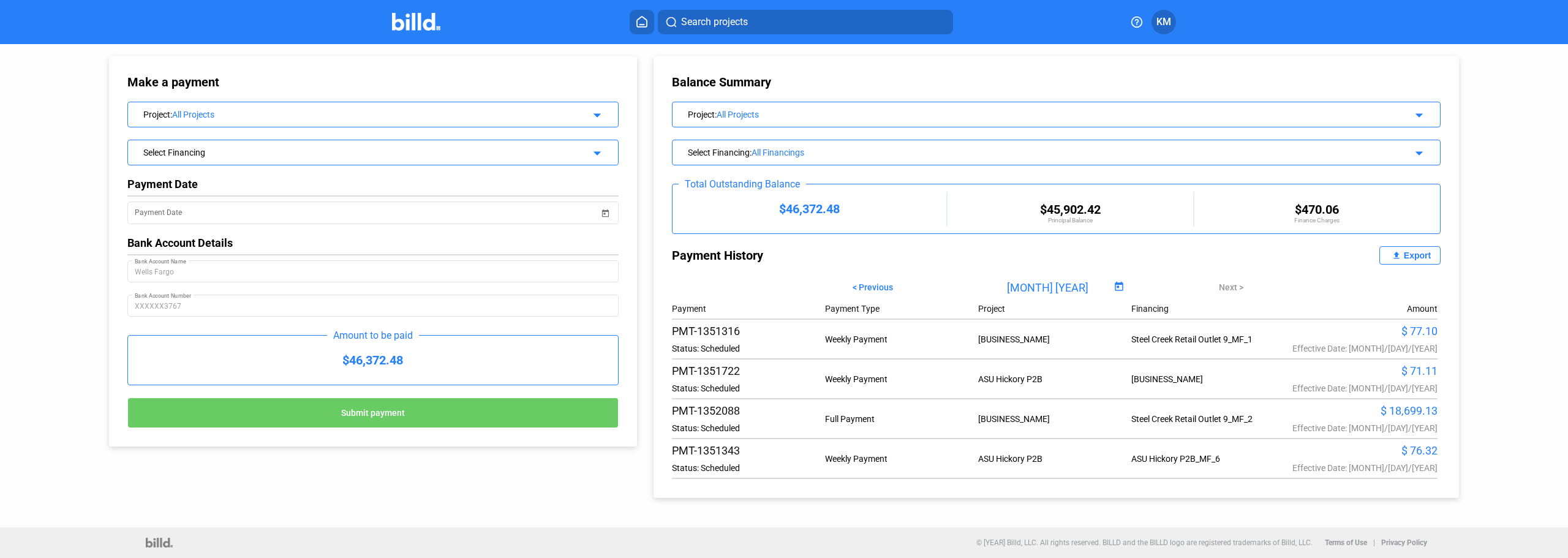 click on "KM" 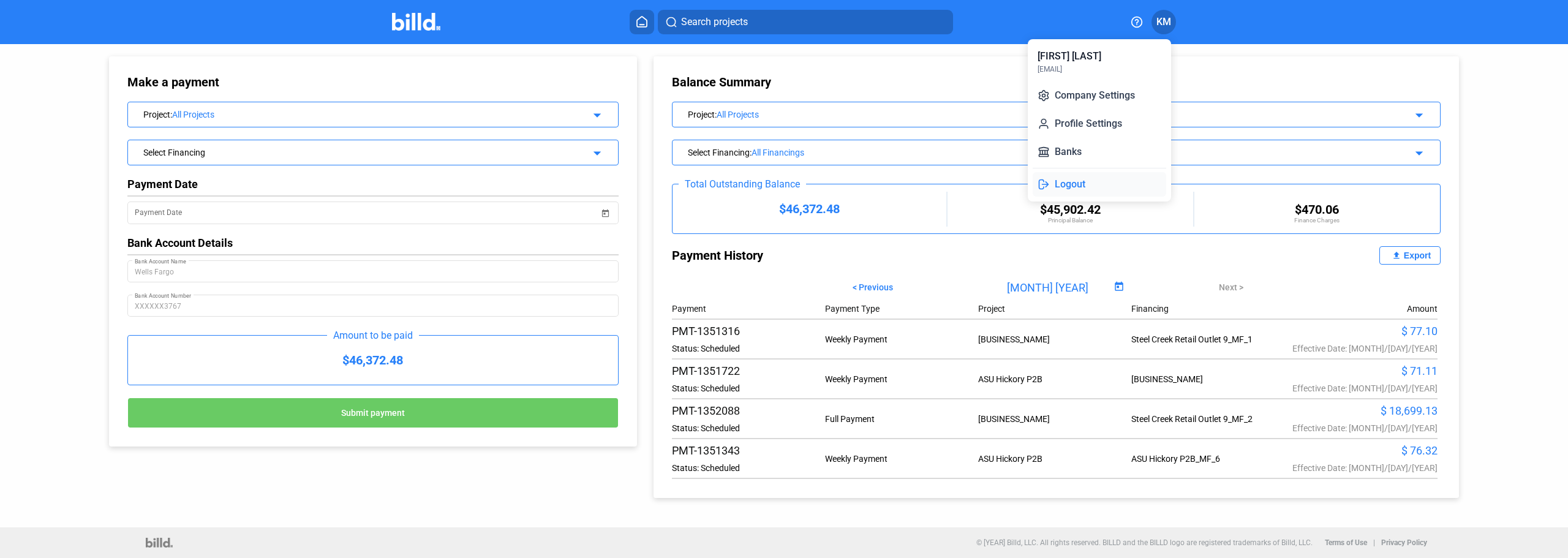 click on "Logout" at bounding box center [1099, 184] 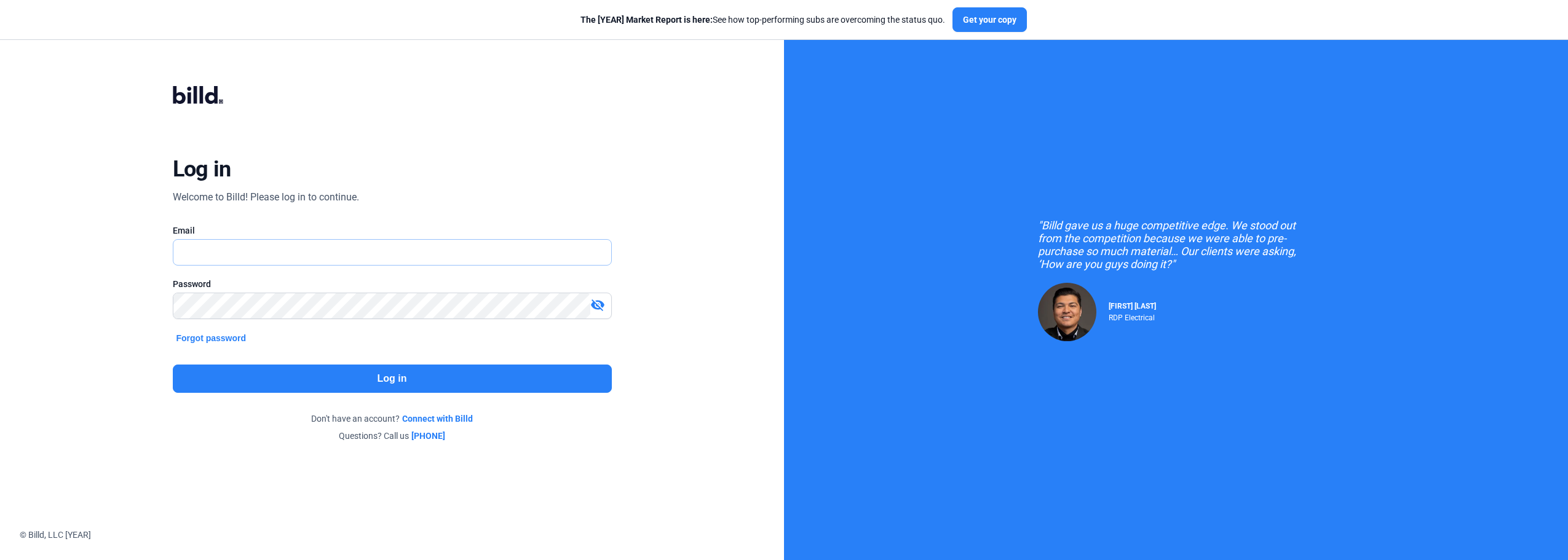 type on "[EMAIL]" 